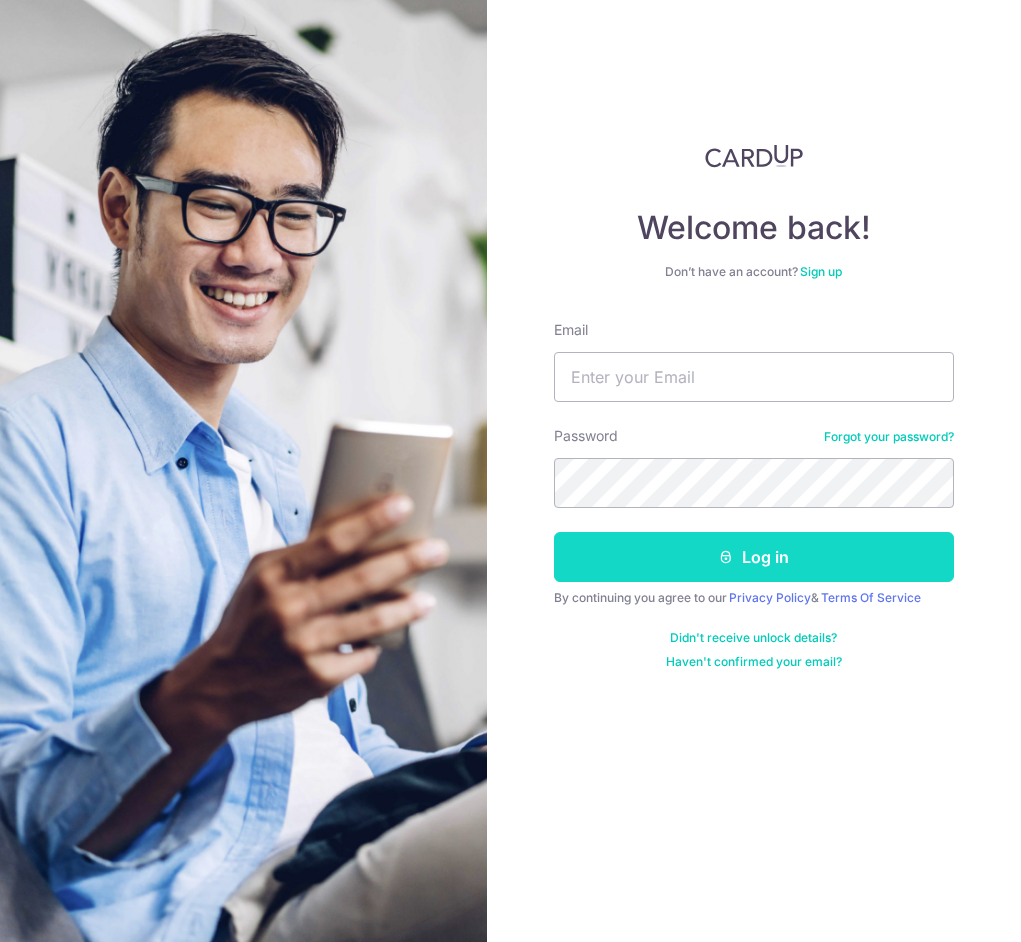 scroll, scrollTop: 0, scrollLeft: 0, axis: both 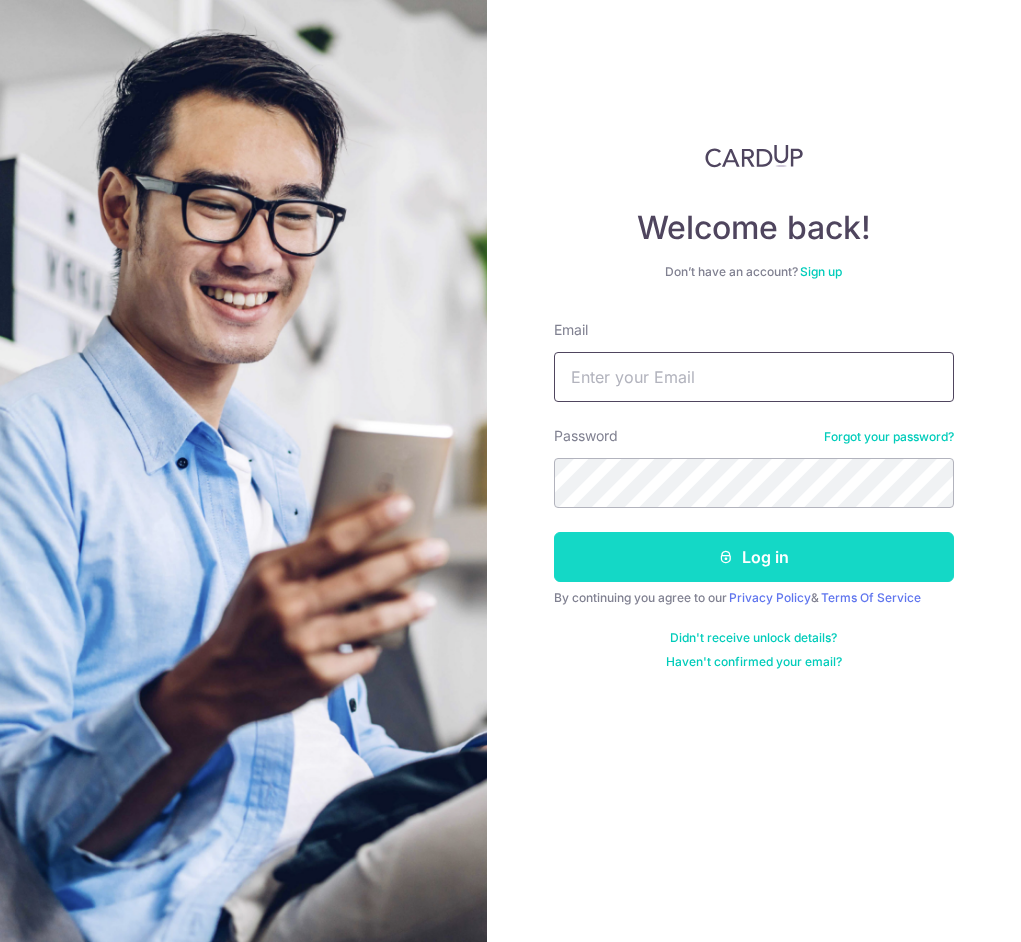 type on "jonno@teyst.sg" 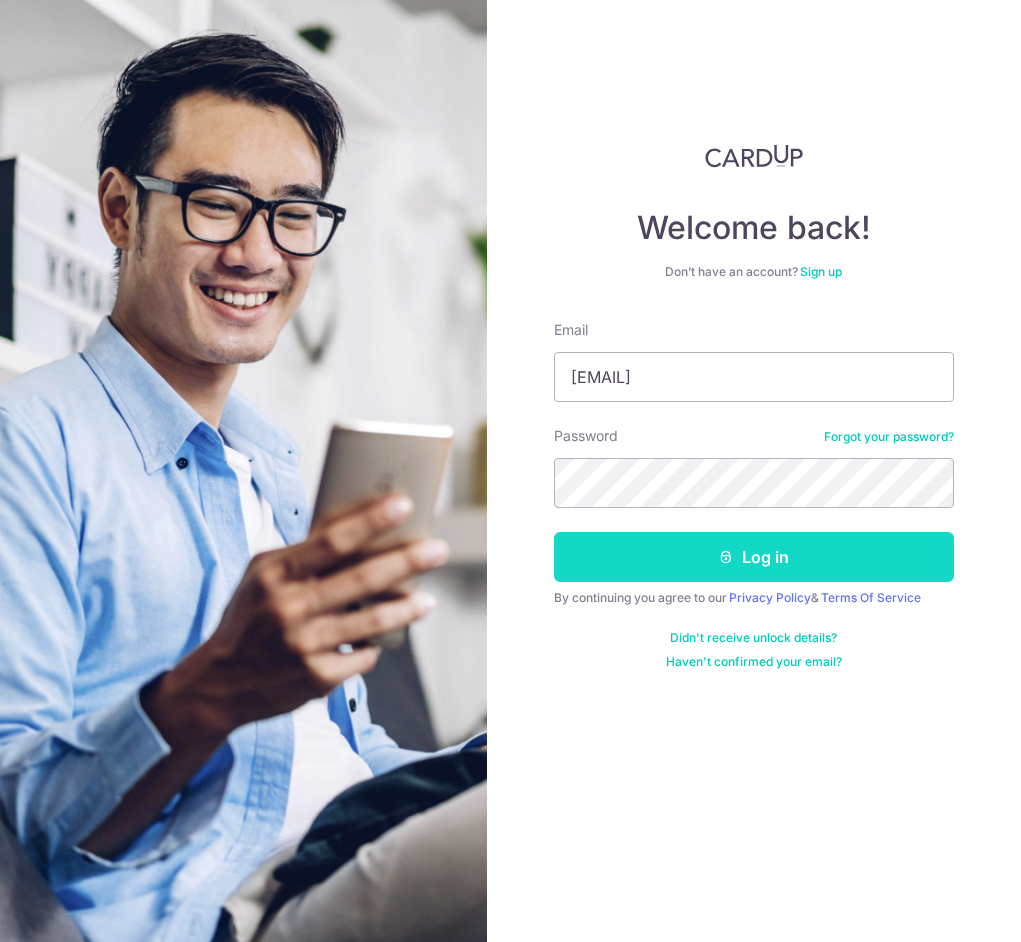 click on "Log in" at bounding box center [754, 557] 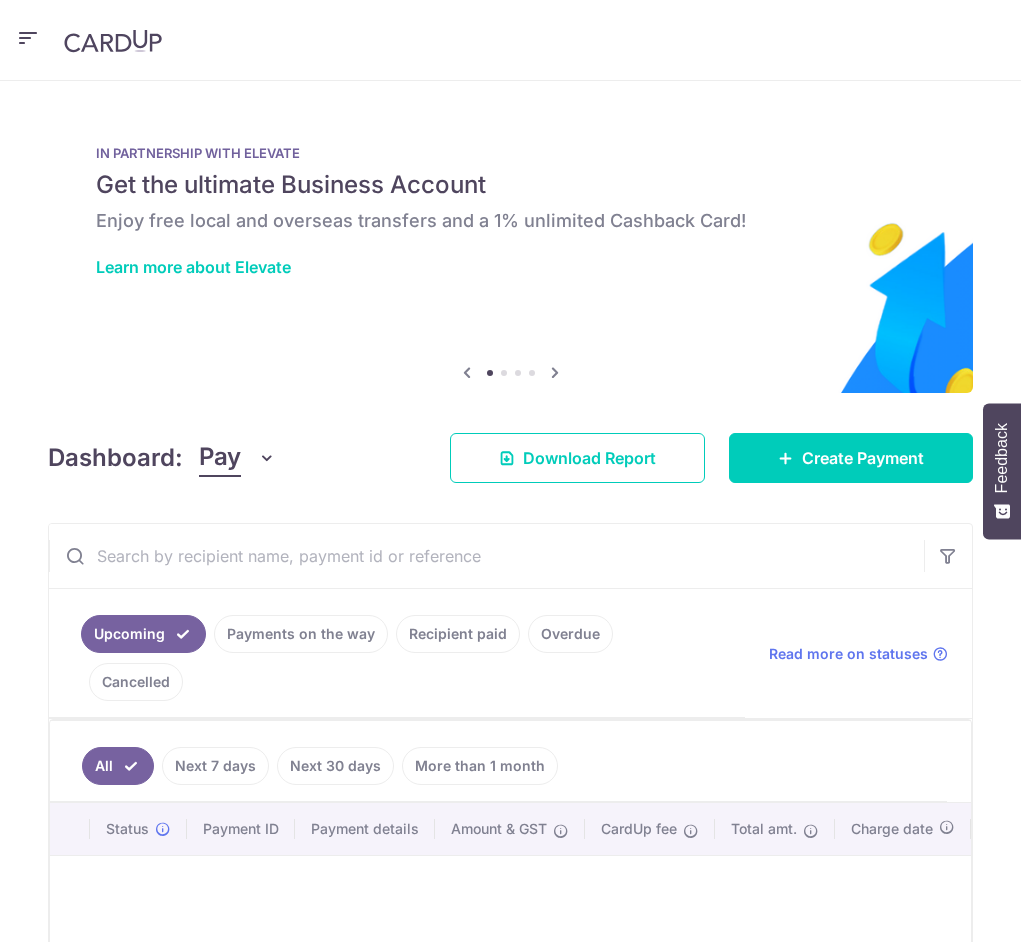 scroll, scrollTop: 0, scrollLeft: 0, axis: both 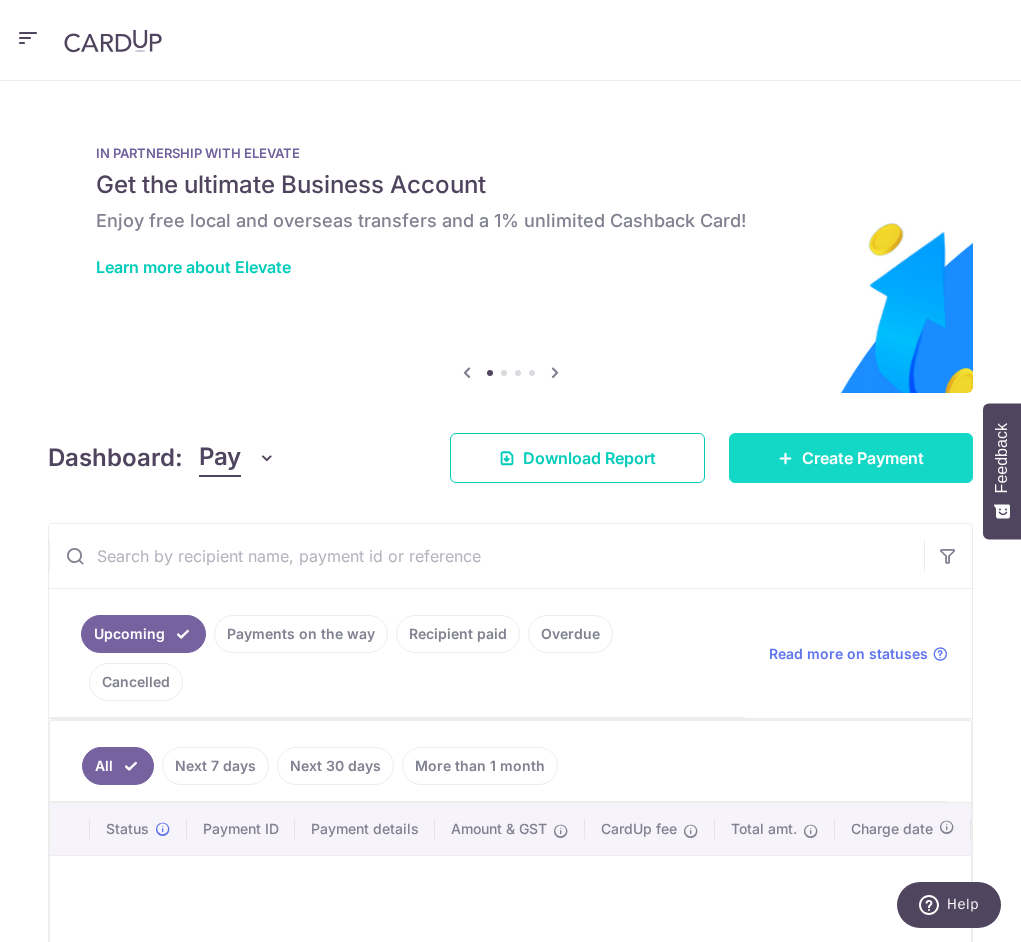 click at bounding box center [786, 458] 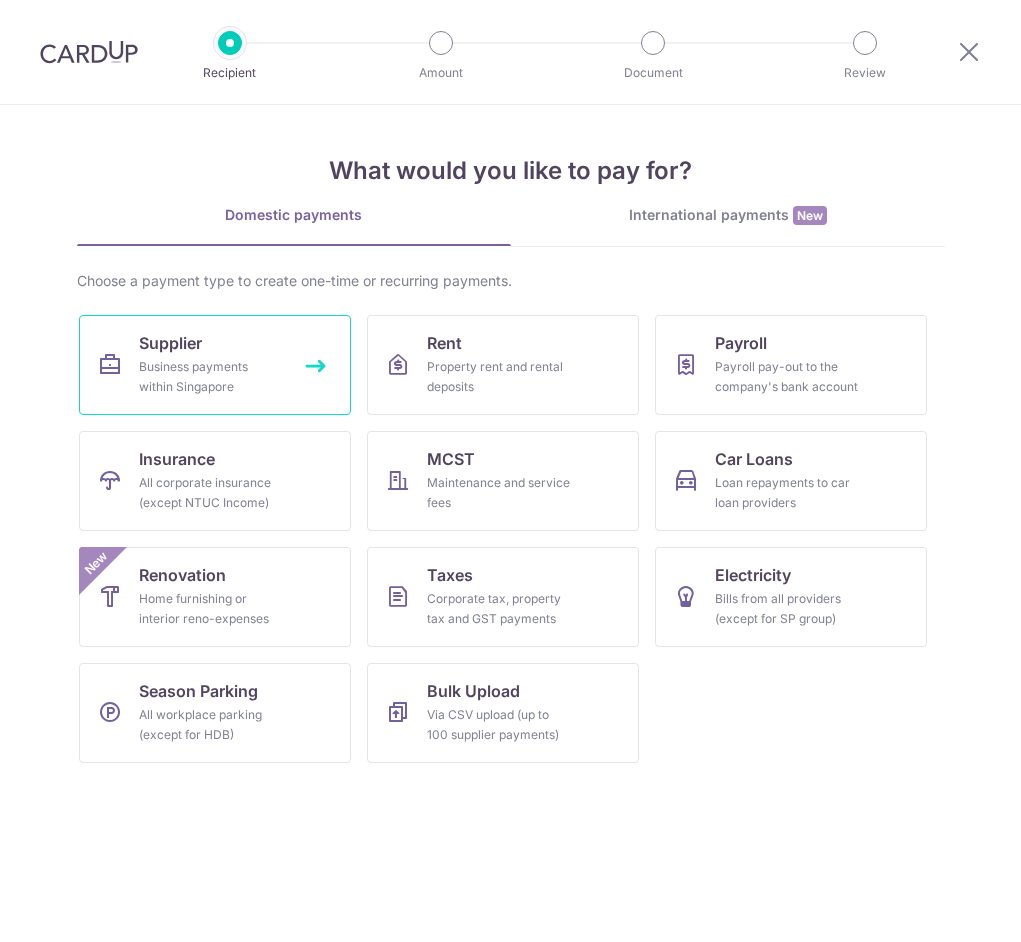 scroll, scrollTop: 0, scrollLeft: 0, axis: both 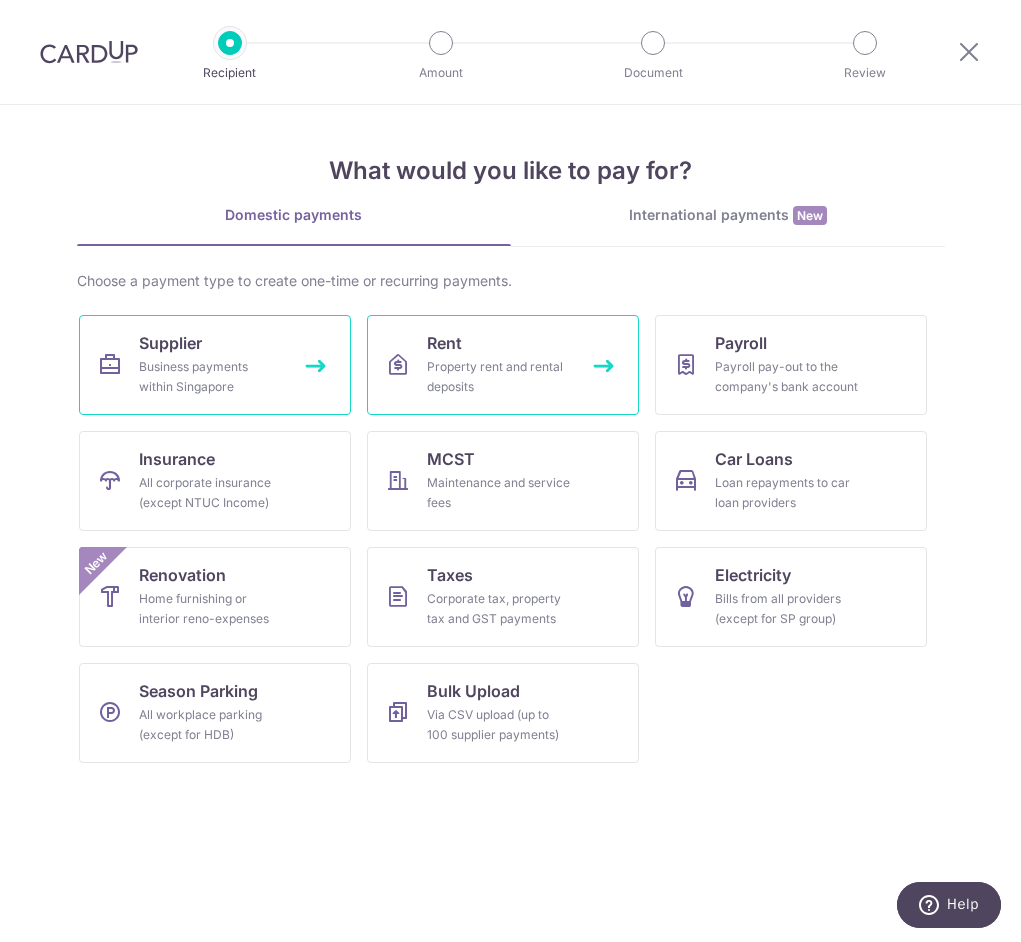 drag, startPoint x: 434, startPoint y: 352, endPoint x: 213, endPoint y: 342, distance: 221.22614 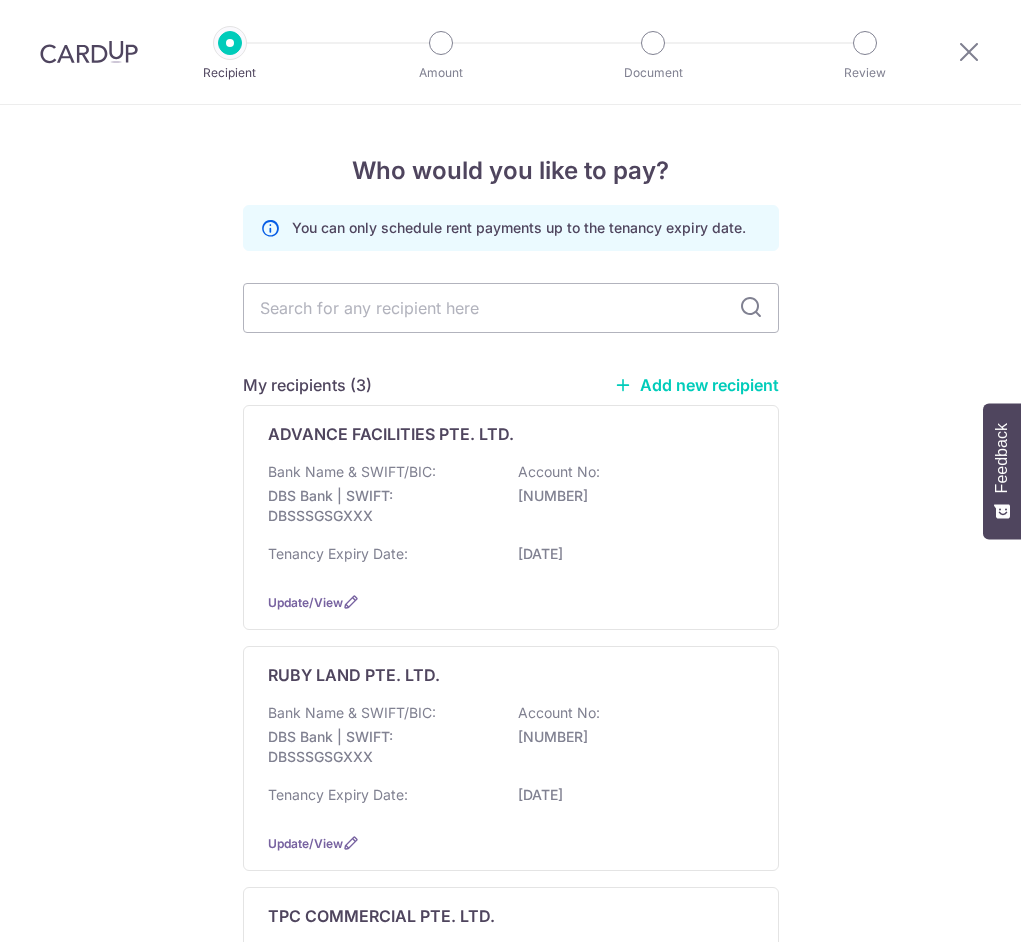 scroll, scrollTop: 0, scrollLeft: 0, axis: both 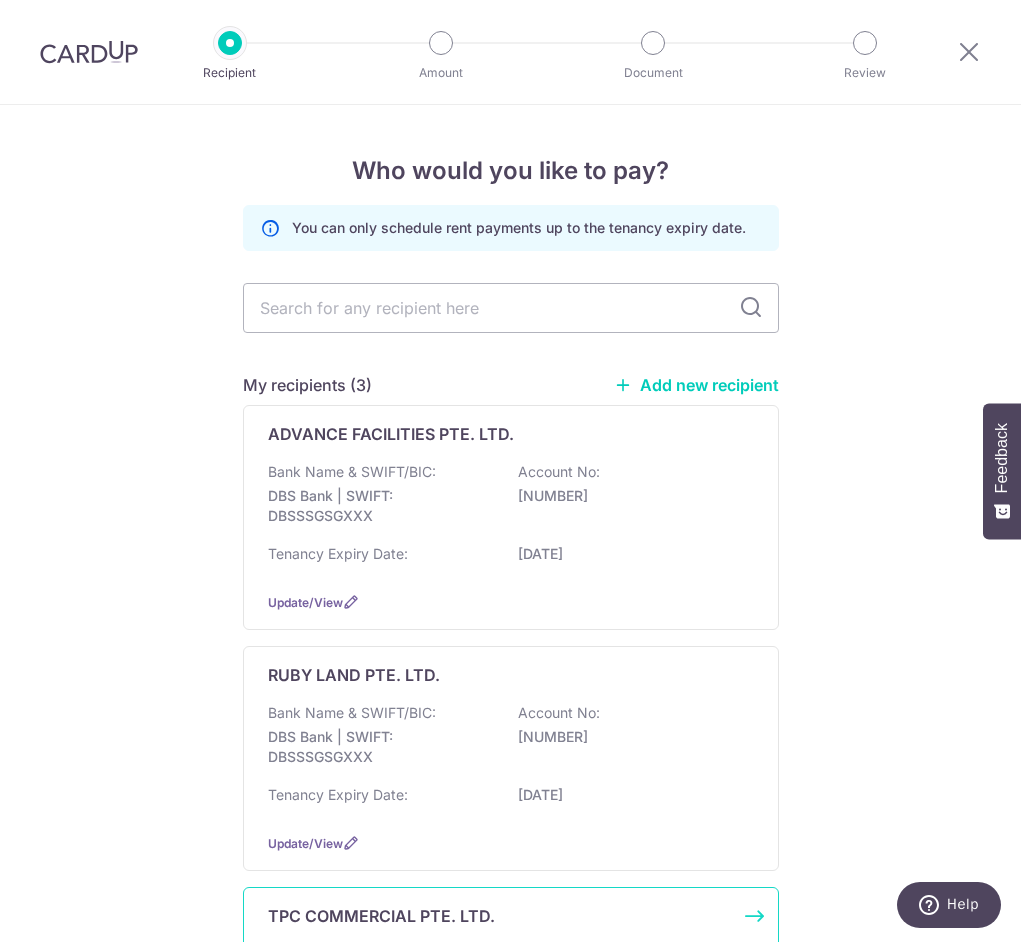 click on "TPC COMMERCIAL PTE. LTD." at bounding box center (381, 916) 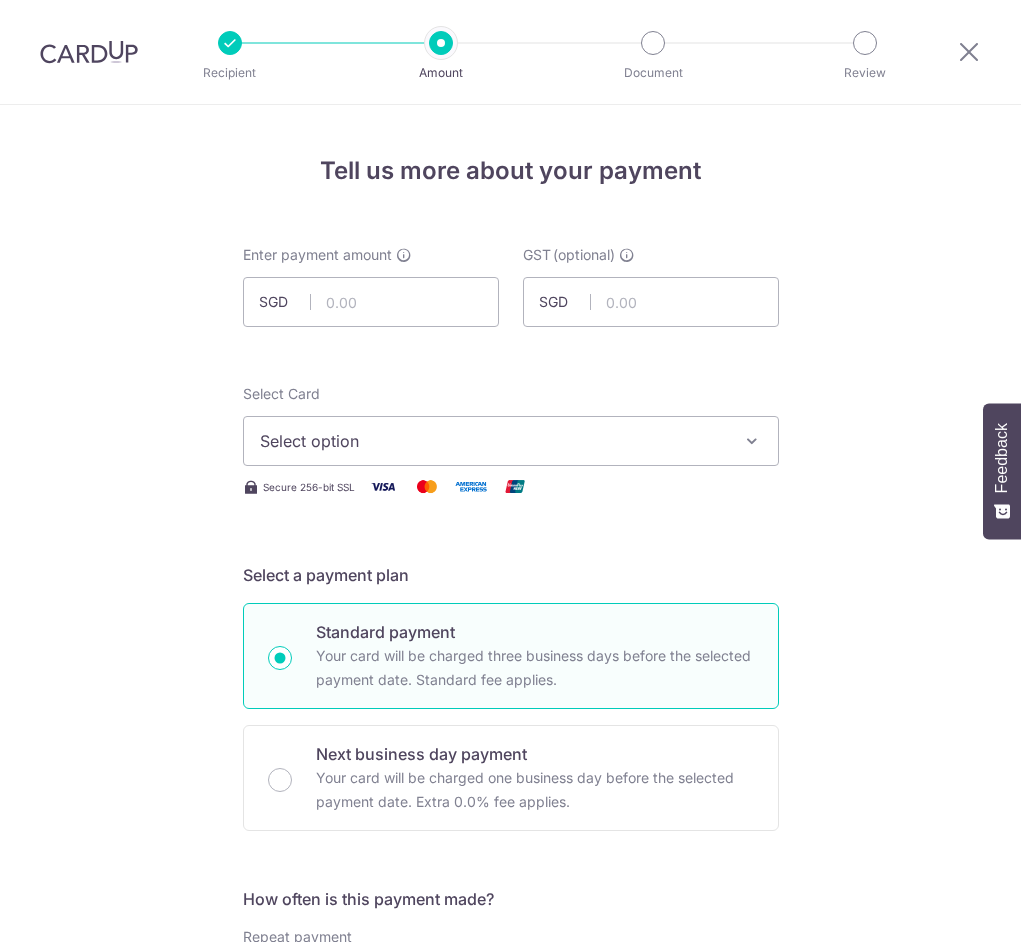 scroll, scrollTop: 0, scrollLeft: 0, axis: both 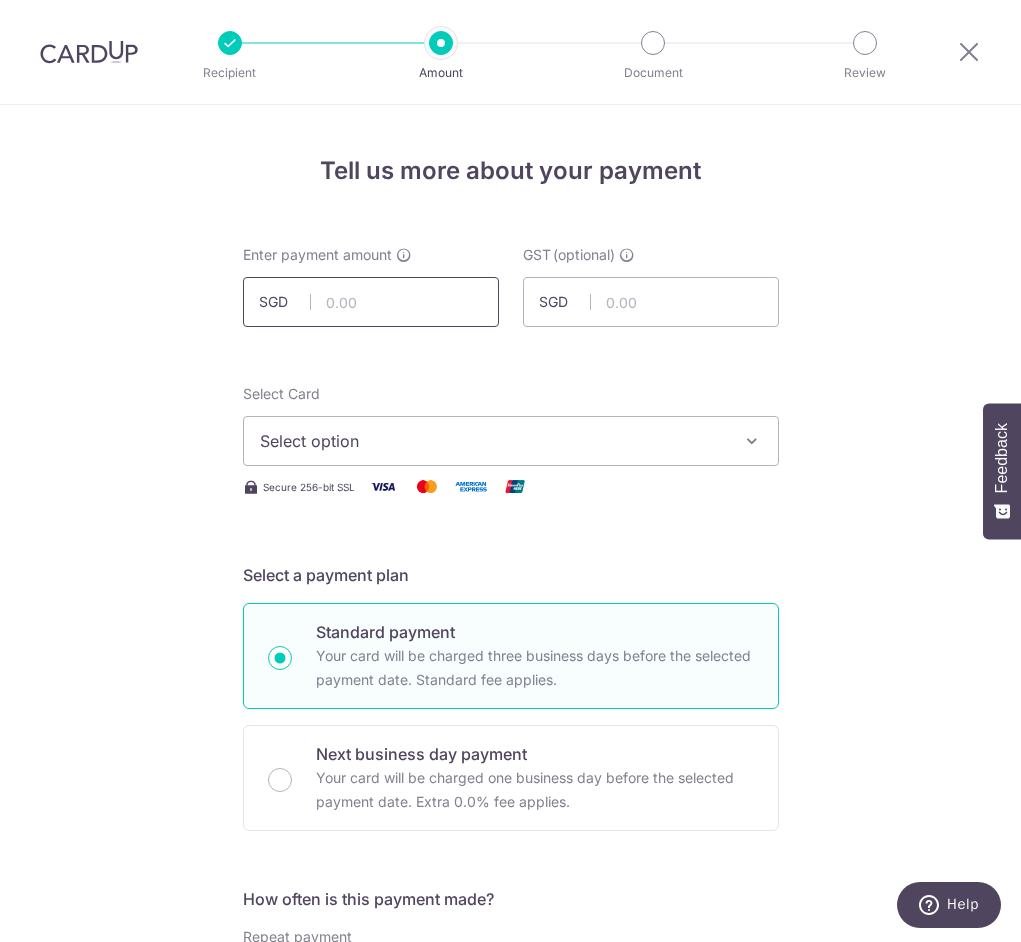 click at bounding box center (371, 302) 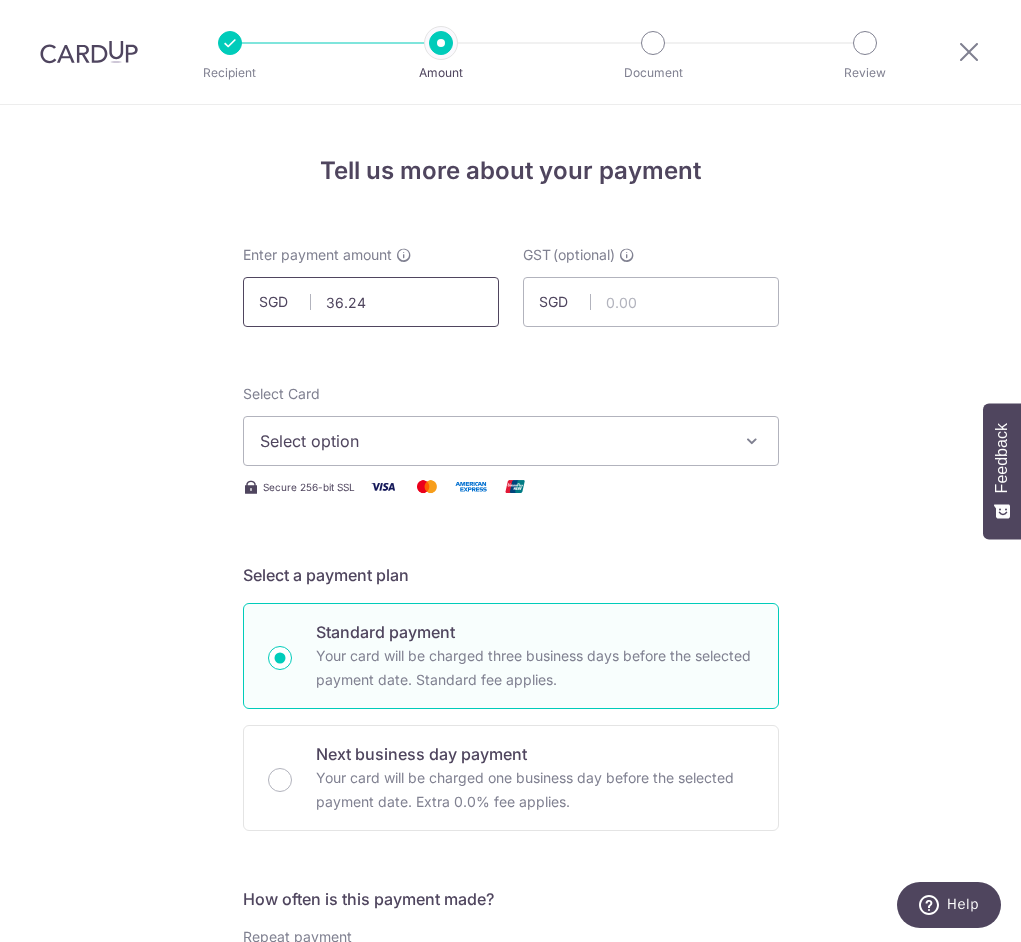 type on "36.24" 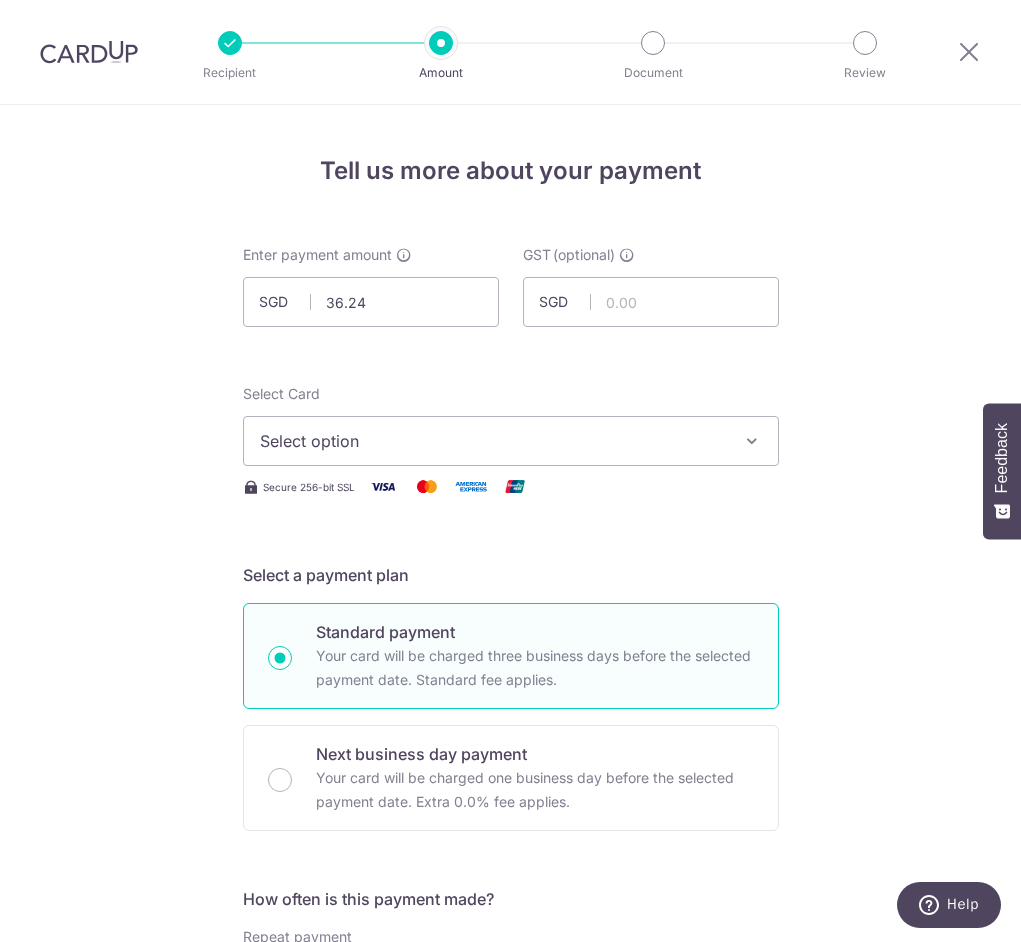 click on "Select option" at bounding box center (493, 441) 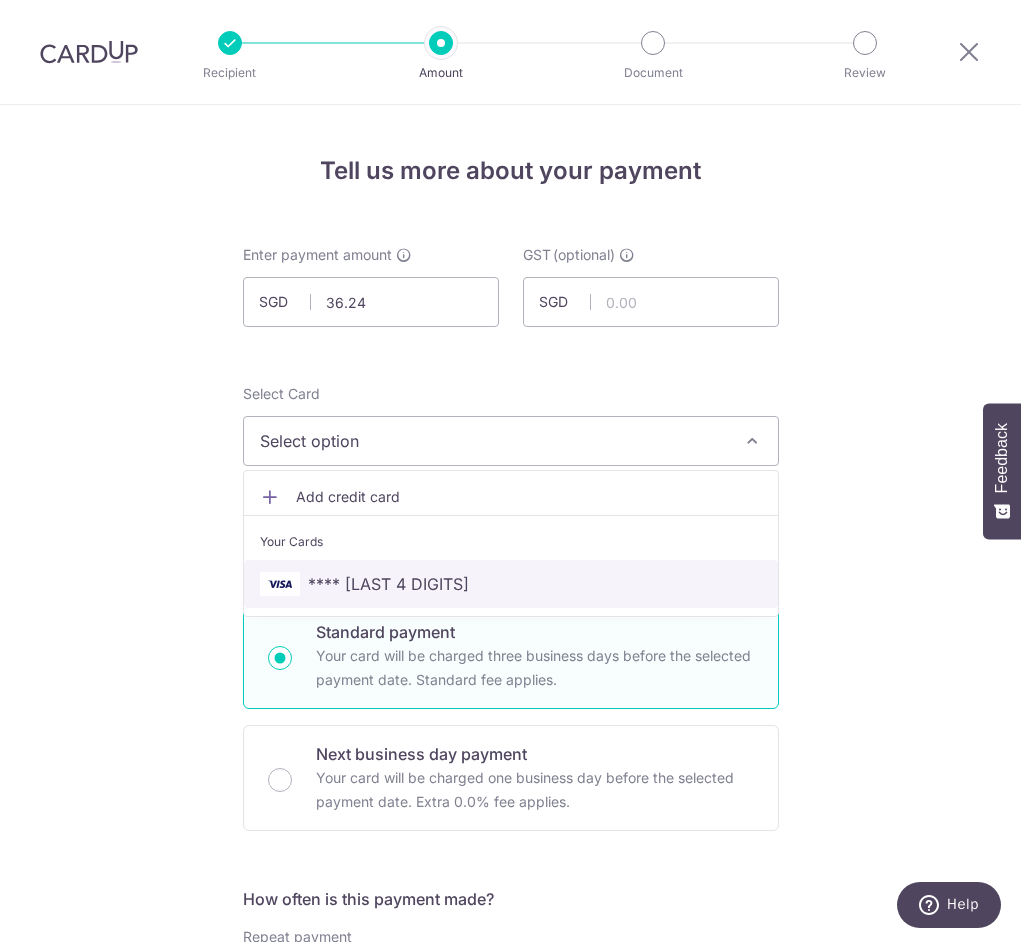 click on "**** [CARD_LAST_FOUR]" at bounding box center [388, 584] 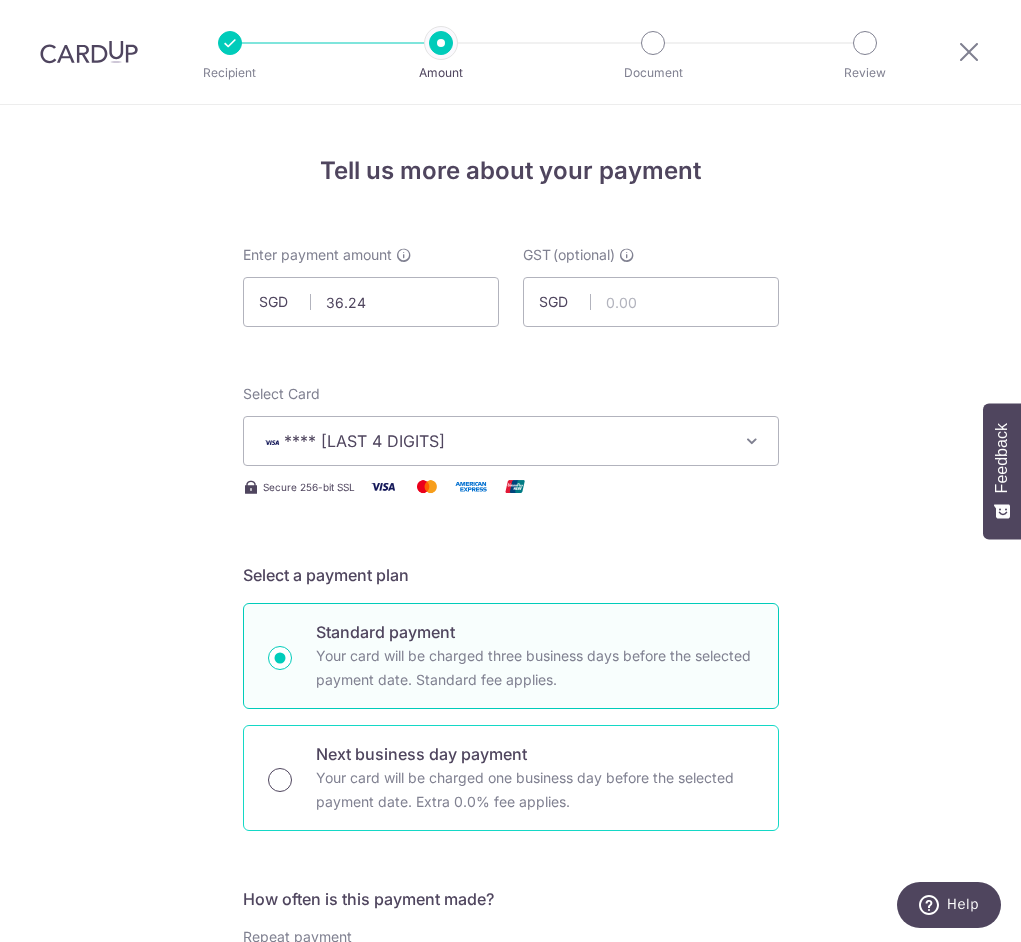 drag, startPoint x: 280, startPoint y: 770, endPoint x: 342, endPoint y: 643, distance: 141.32587 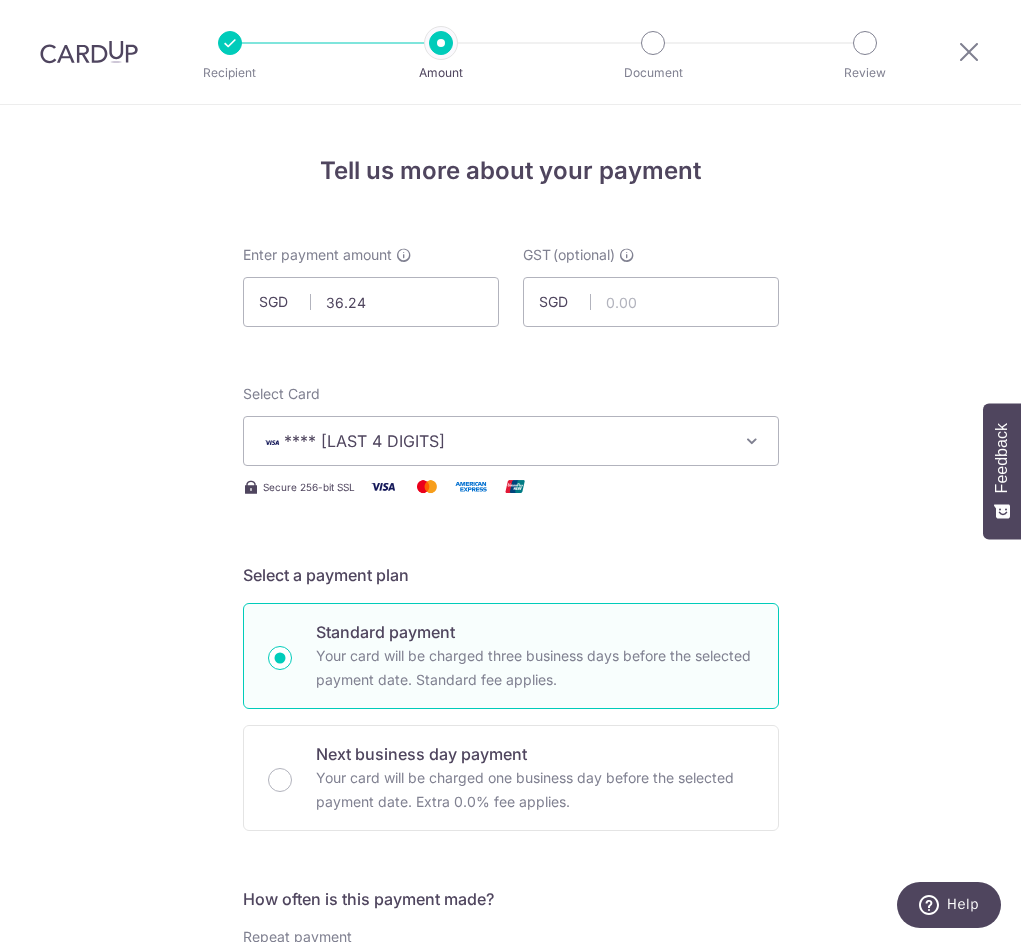 radio on "true" 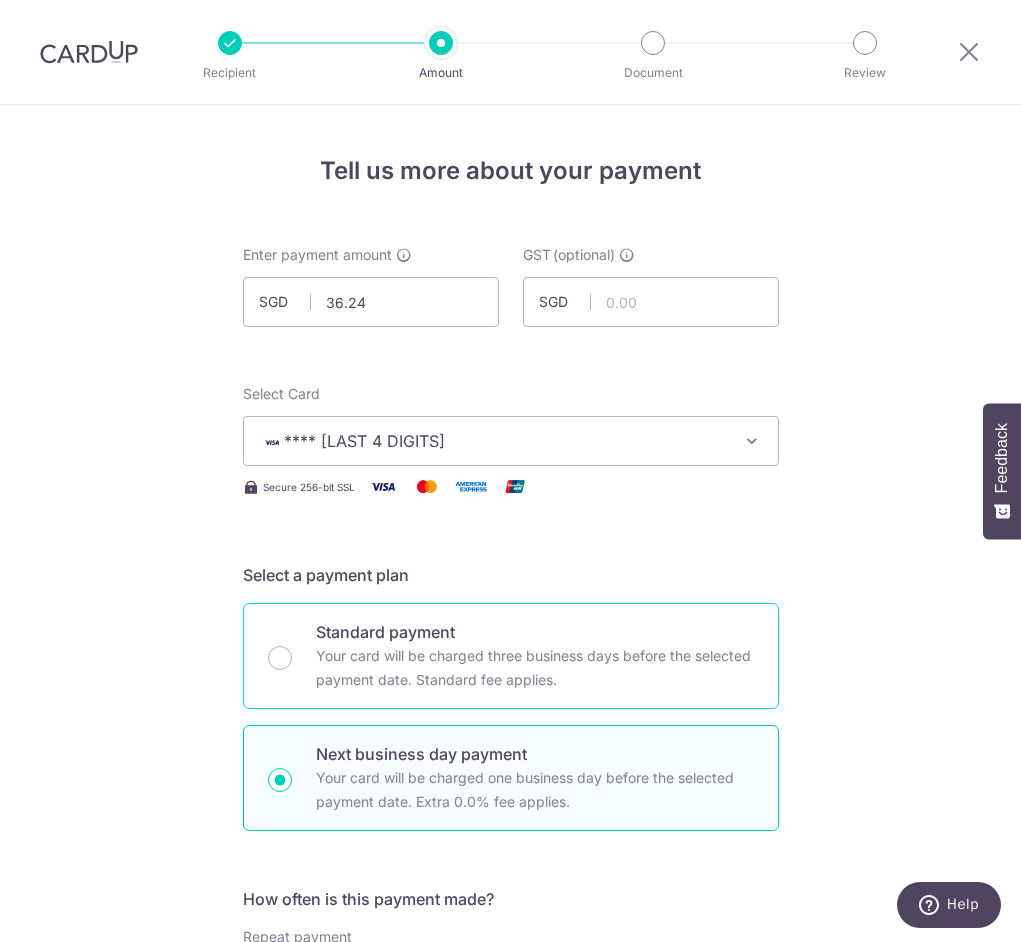 scroll, scrollTop: 413, scrollLeft: 0, axis: vertical 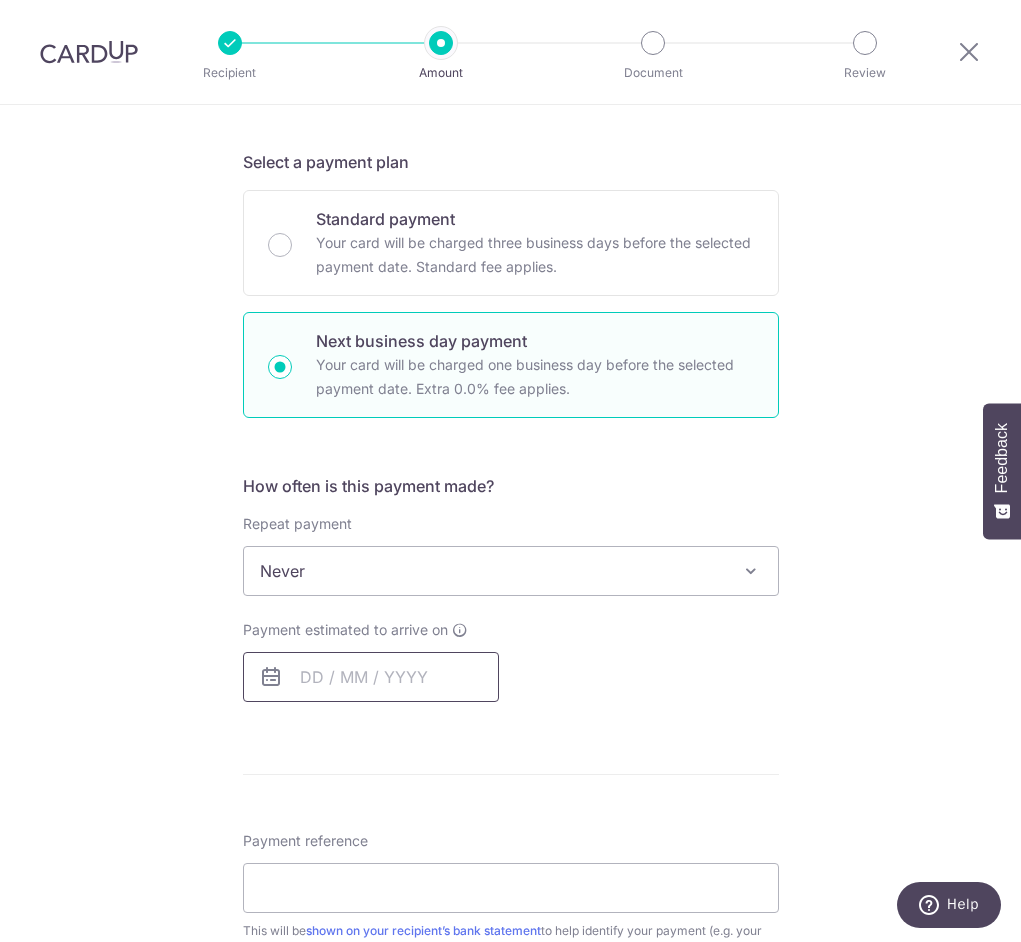 click at bounding box center (371, 677) 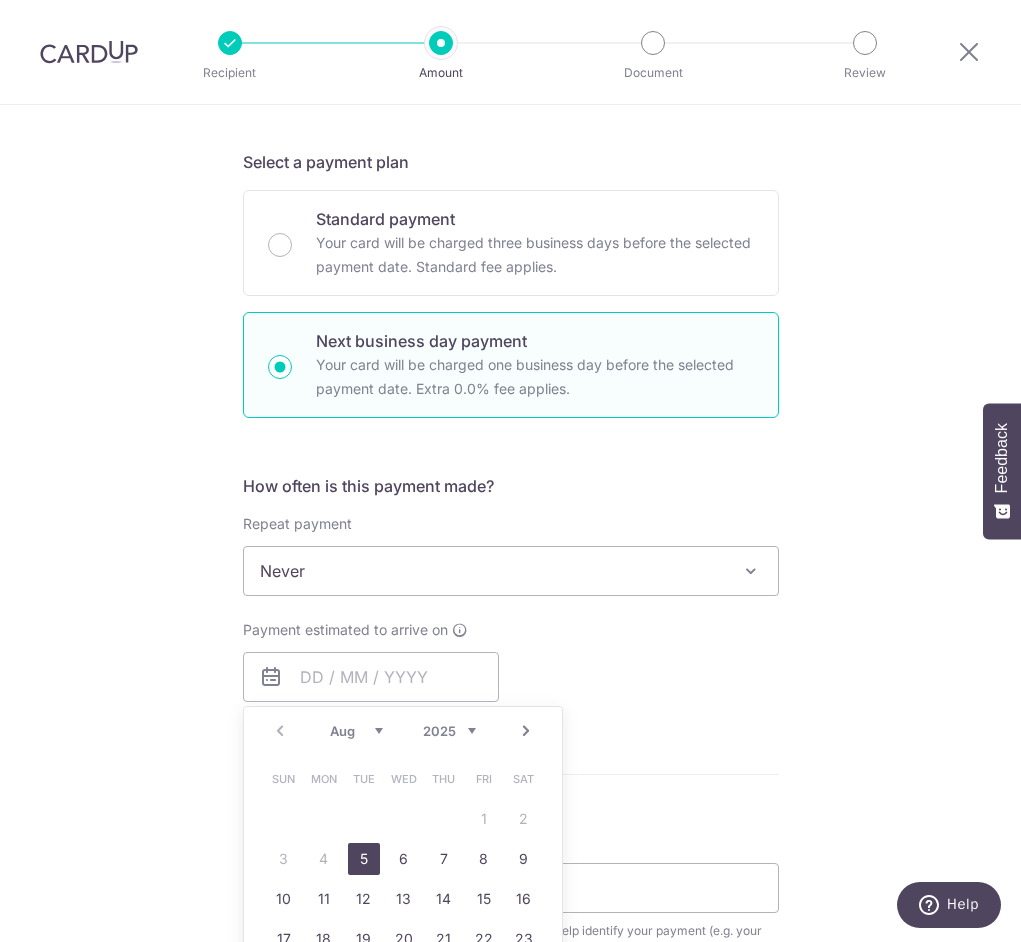 click on "5" at bounding box center [364, 859] 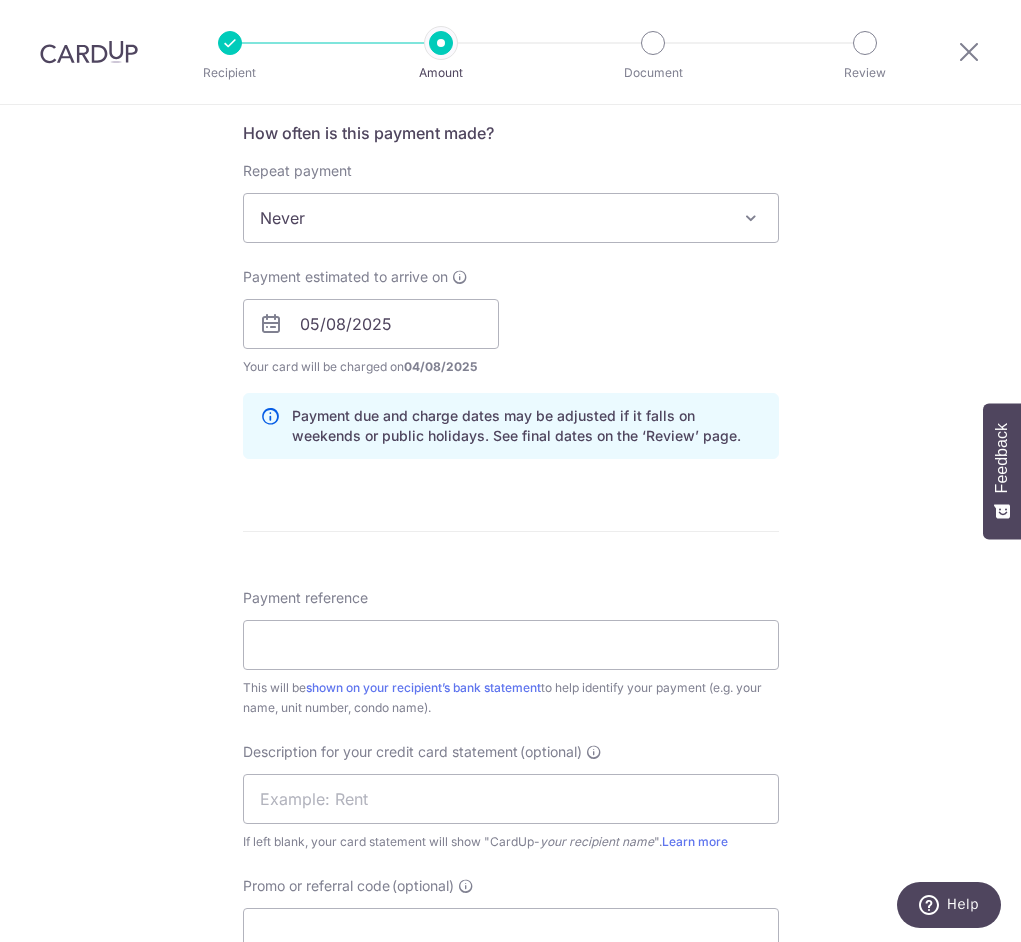 scroll, scrollTop: 960, scrollLeft: 0, axis: vertical 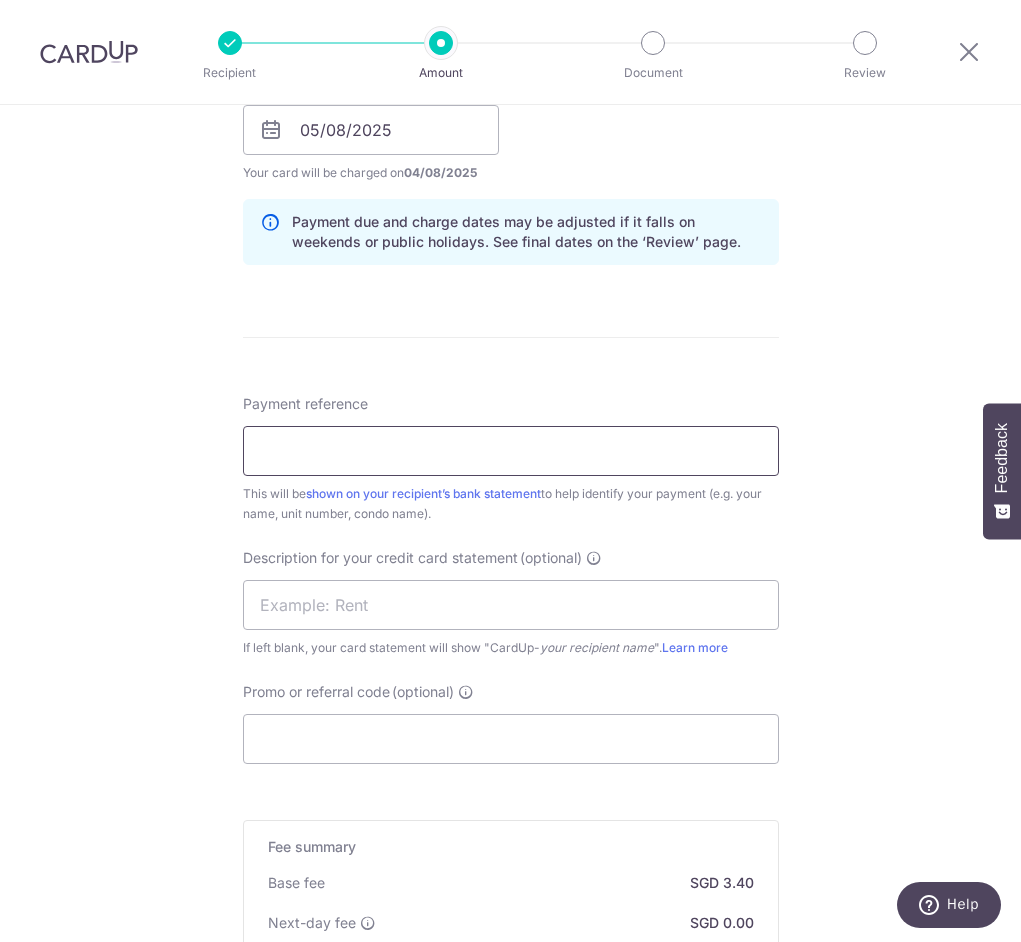click on "Payment reference" at bounding box center (511, 451) 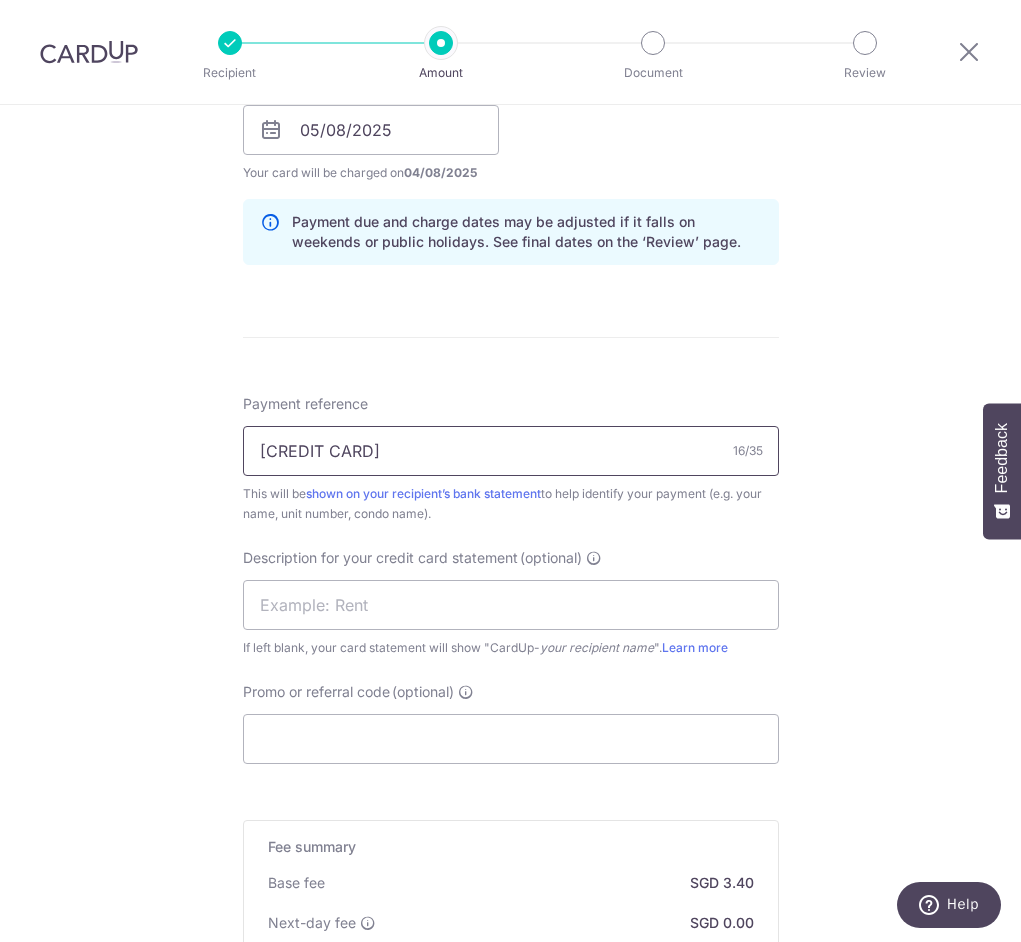 click on "TPC 102001020102" at bounding box center [511, 451] 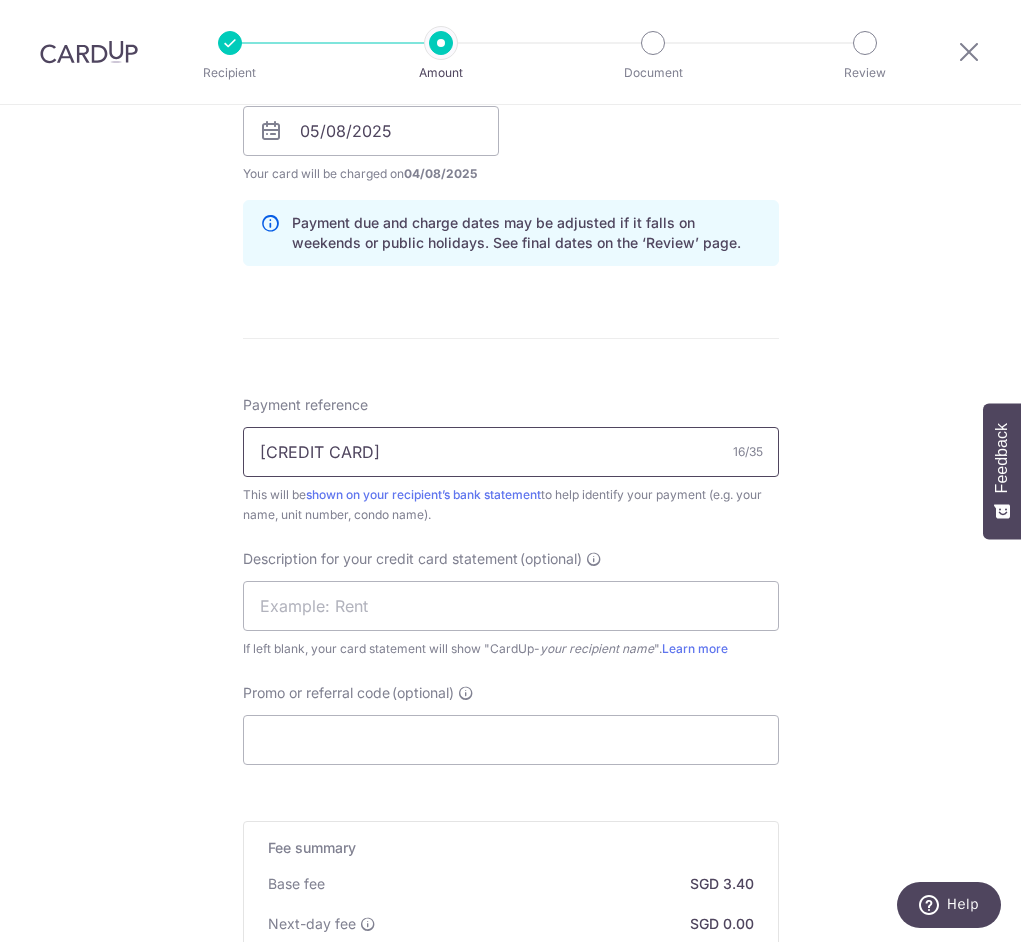 scroll, scrollTop: 954, scrollLeft: 0, axis: vertical 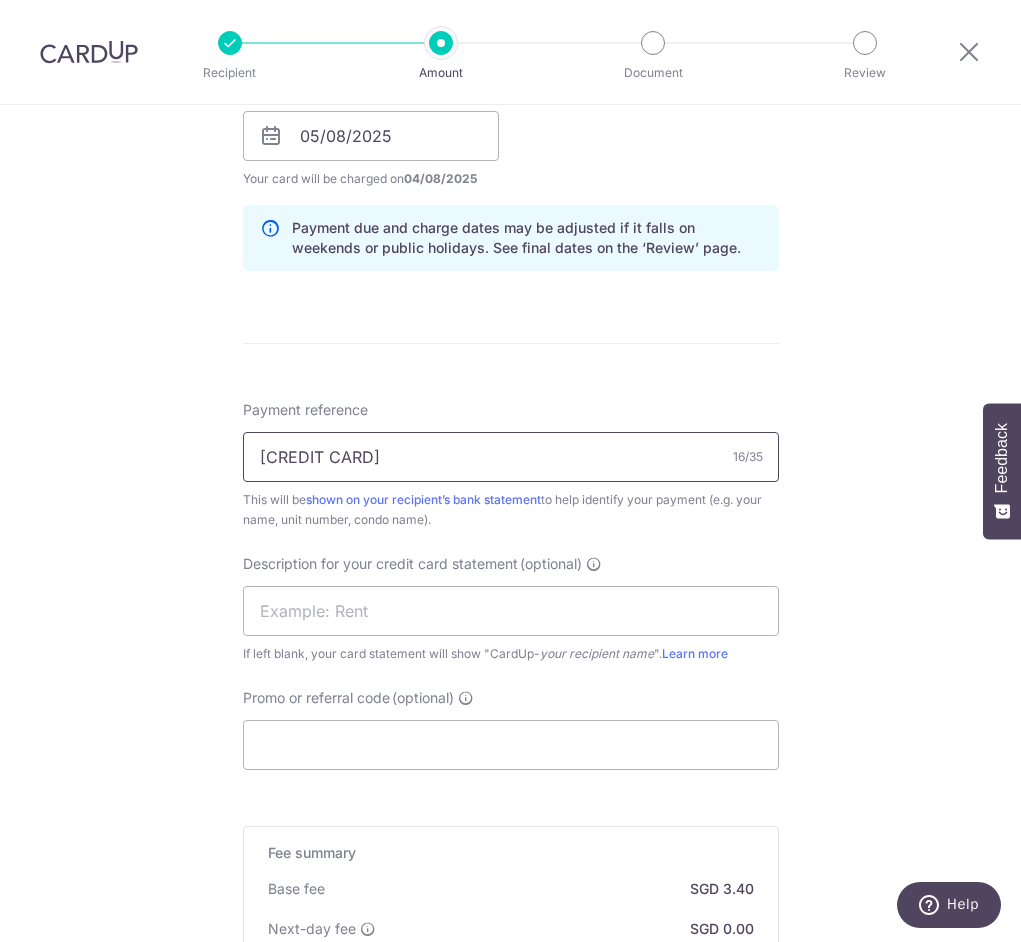 paste 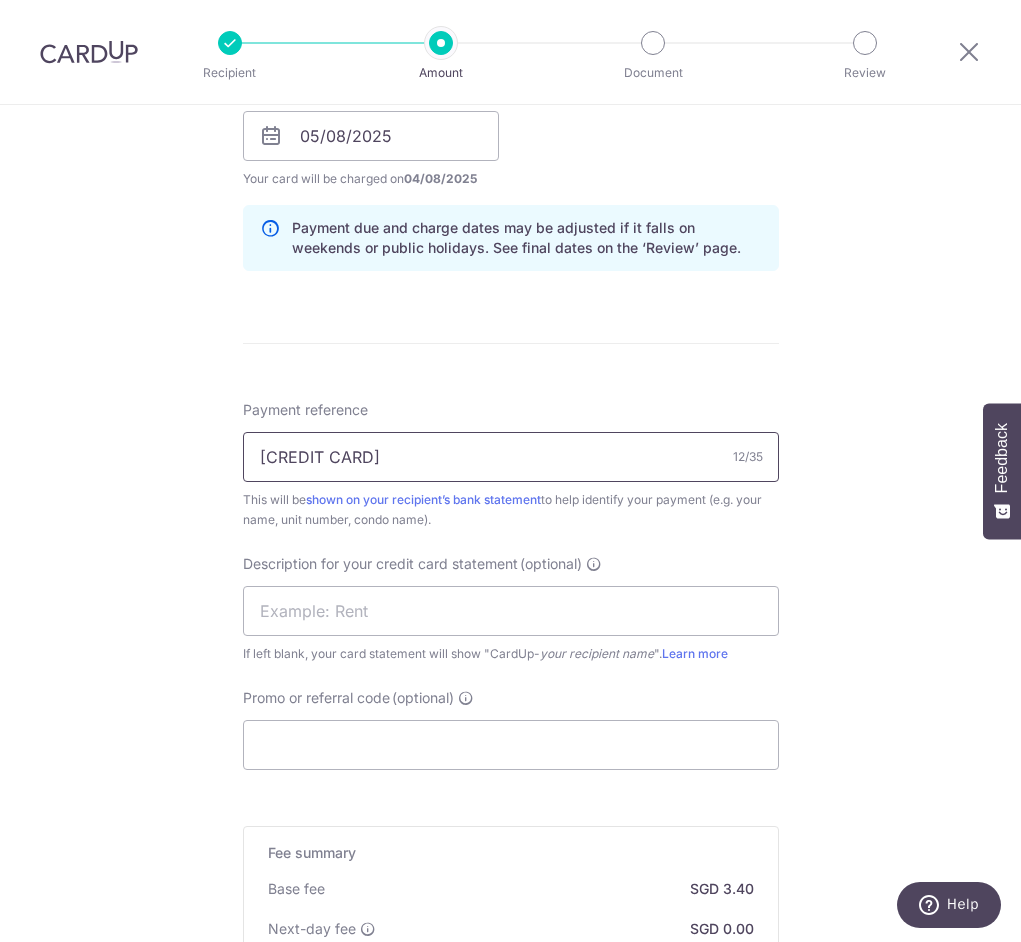 type on "[NUMBER]" 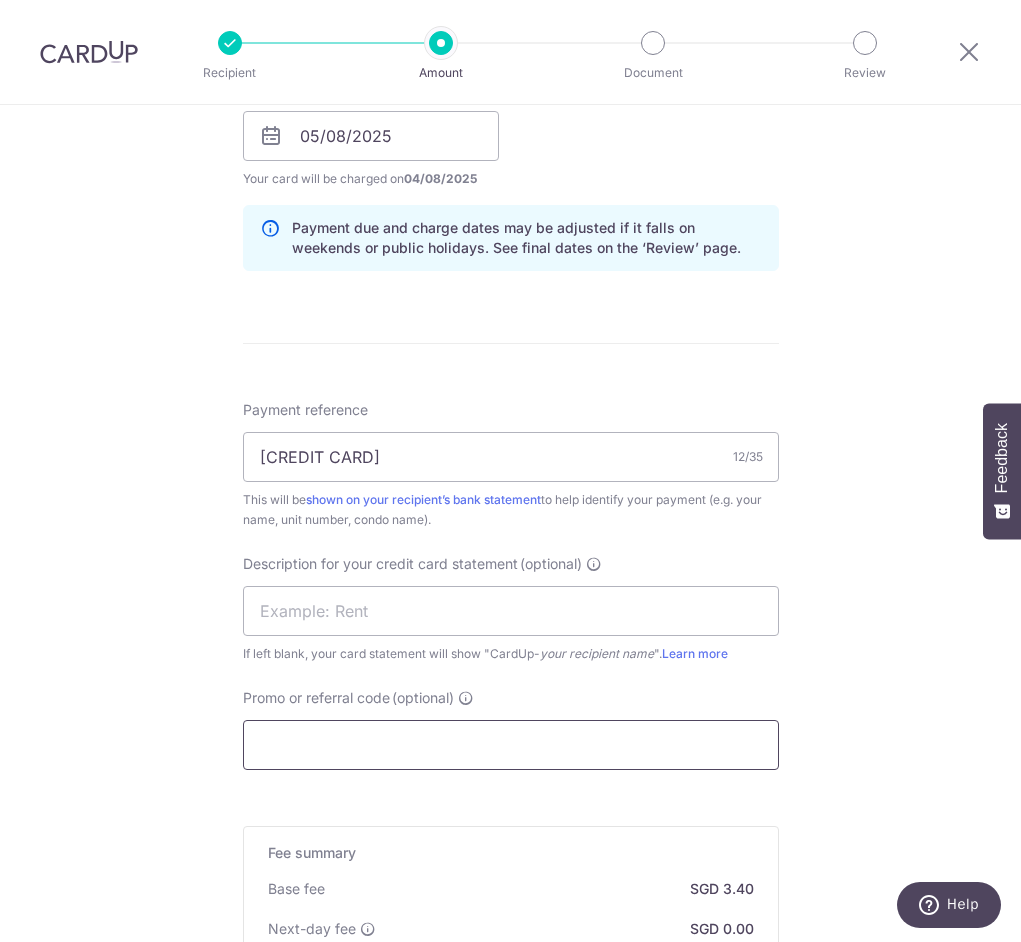 click on "Promo or referral code
(optional)" at bounding box center (511, 745) 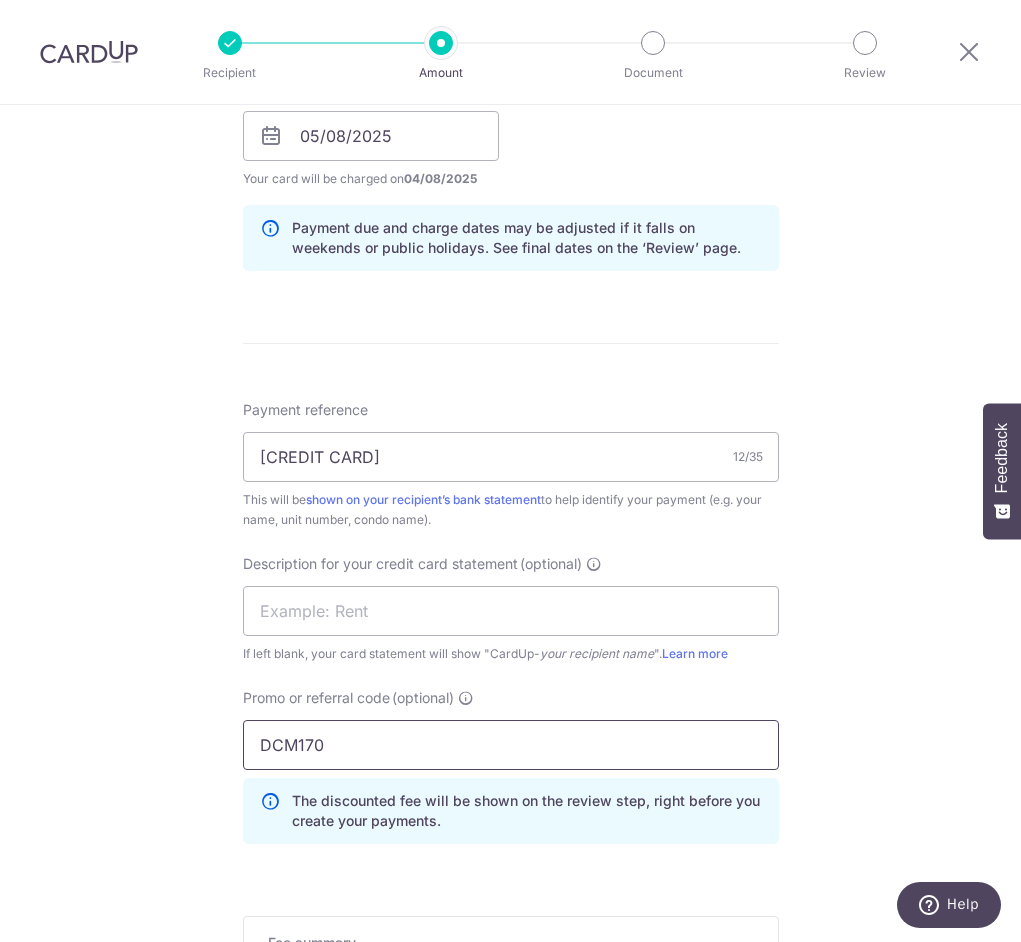 scroll, scrollTop: 1457, scrollLeft: 0, axis: vertical 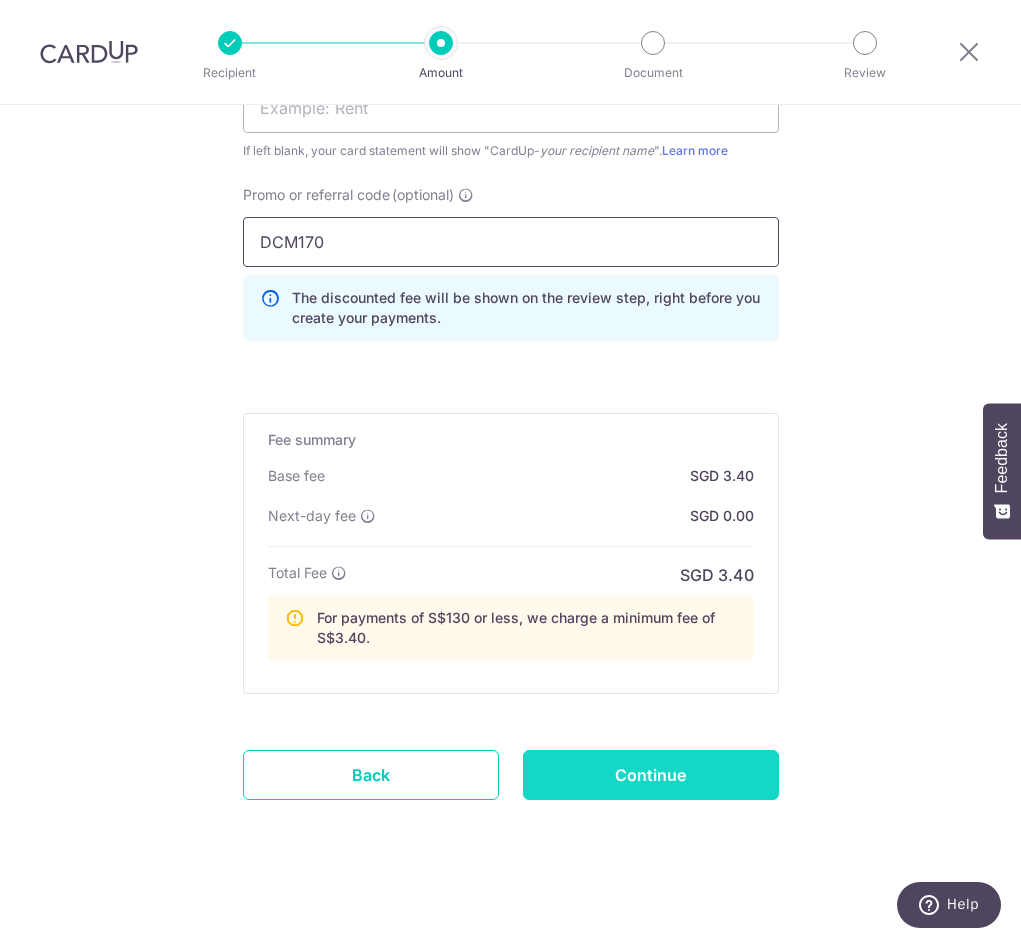 type on "DCM170" 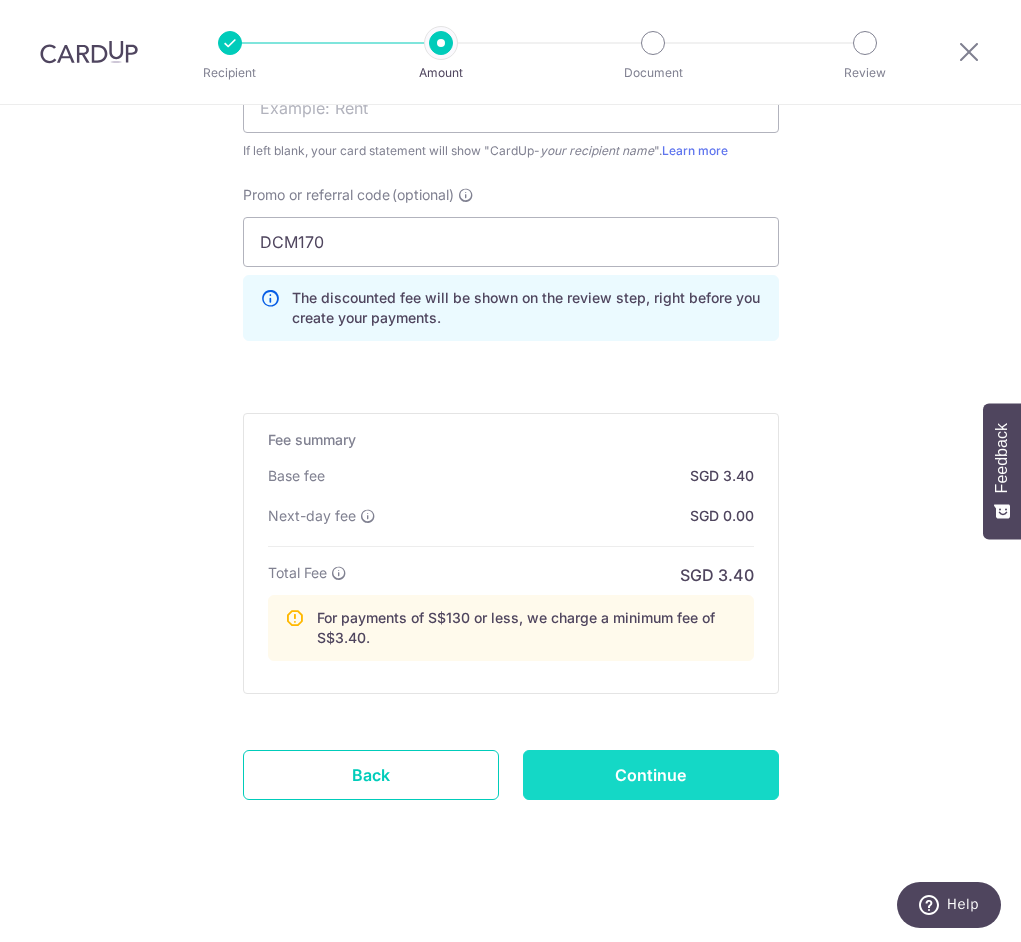 click on "Continue" at bounding box center [651, 775] 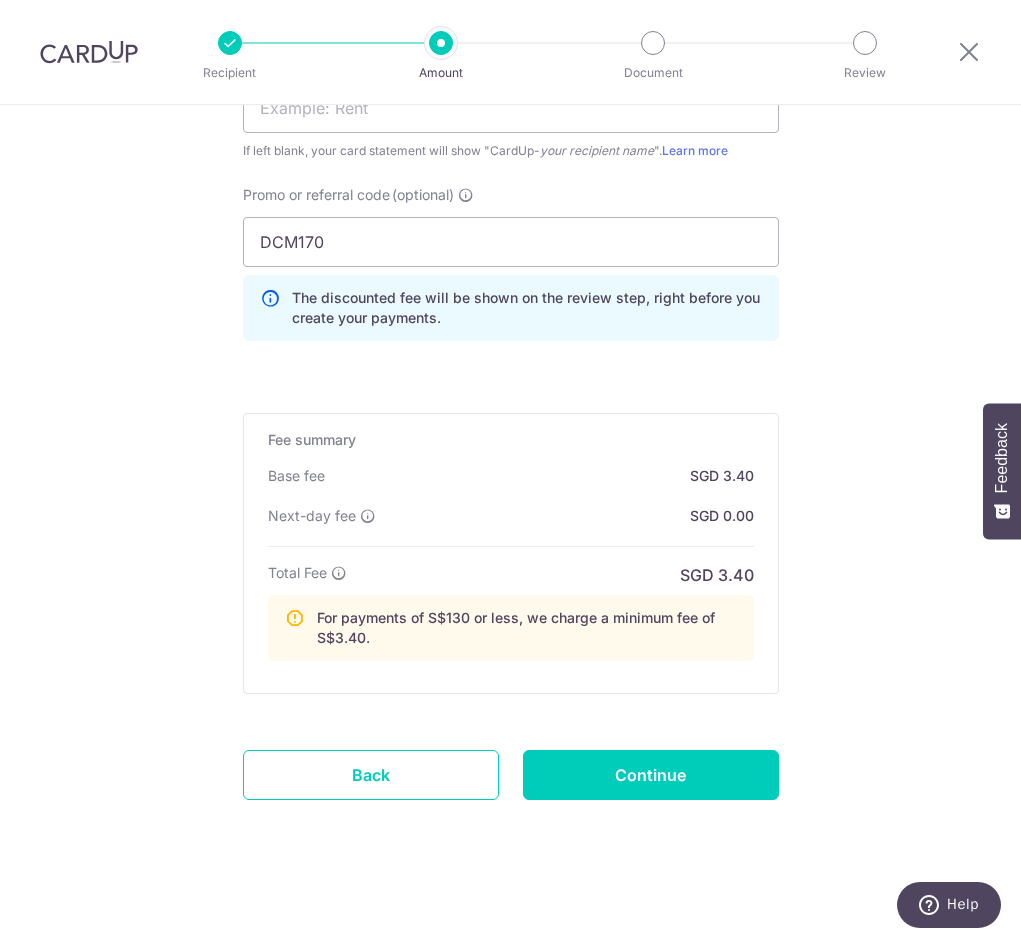 type on "Create Schedule" 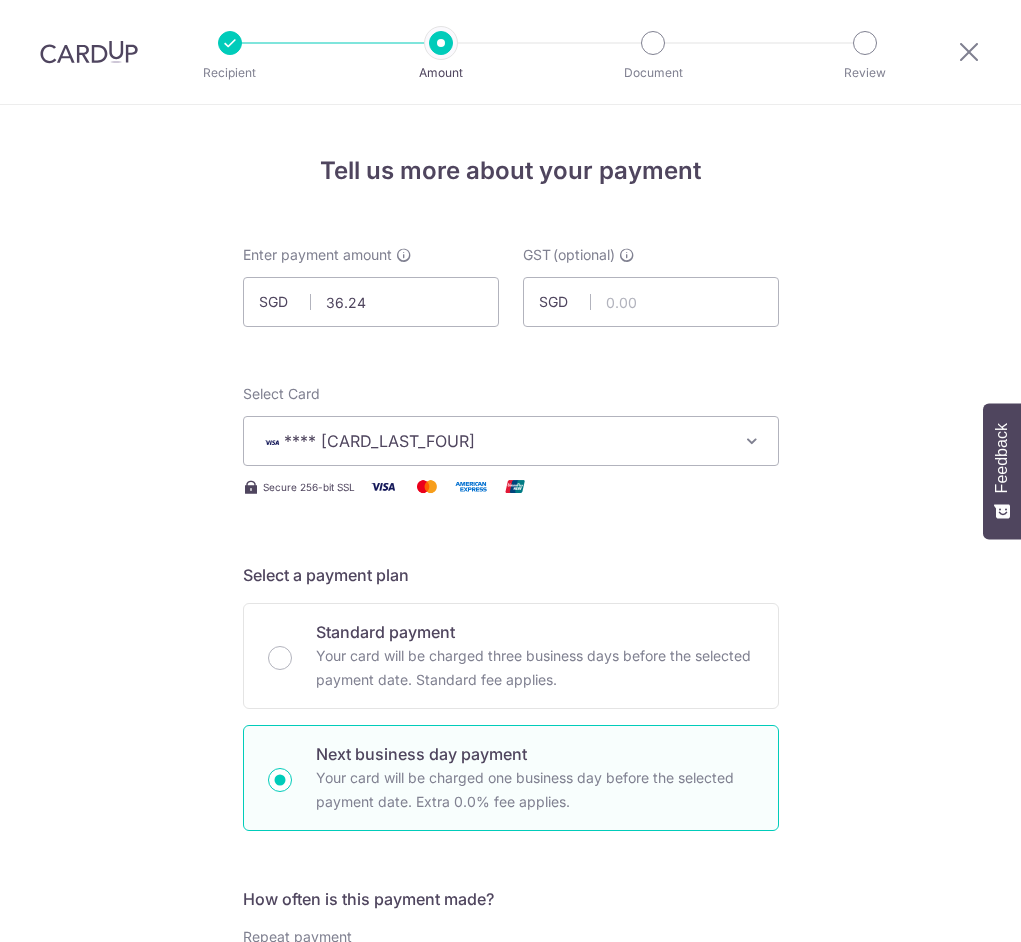 scroll, scrollTop: 0, scrollLeft: 0, axis: both 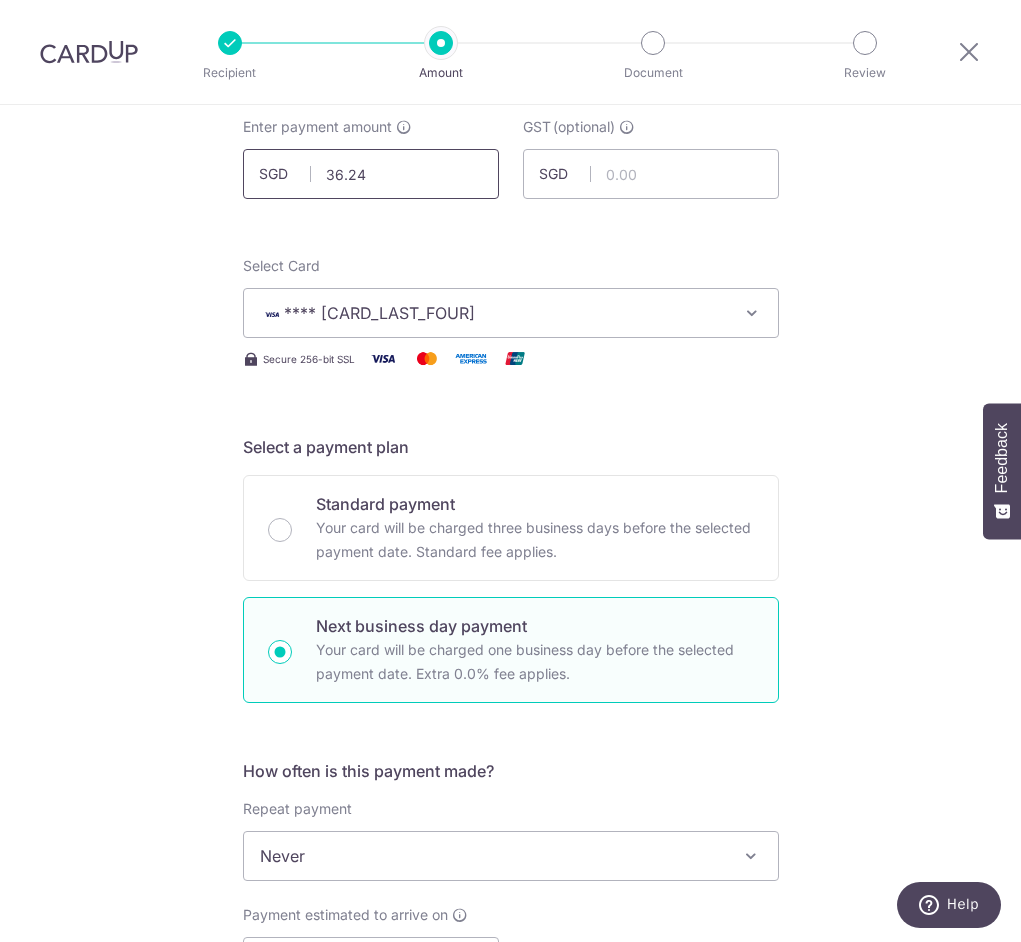 click on "36.24" at bounding box center (371, 174) 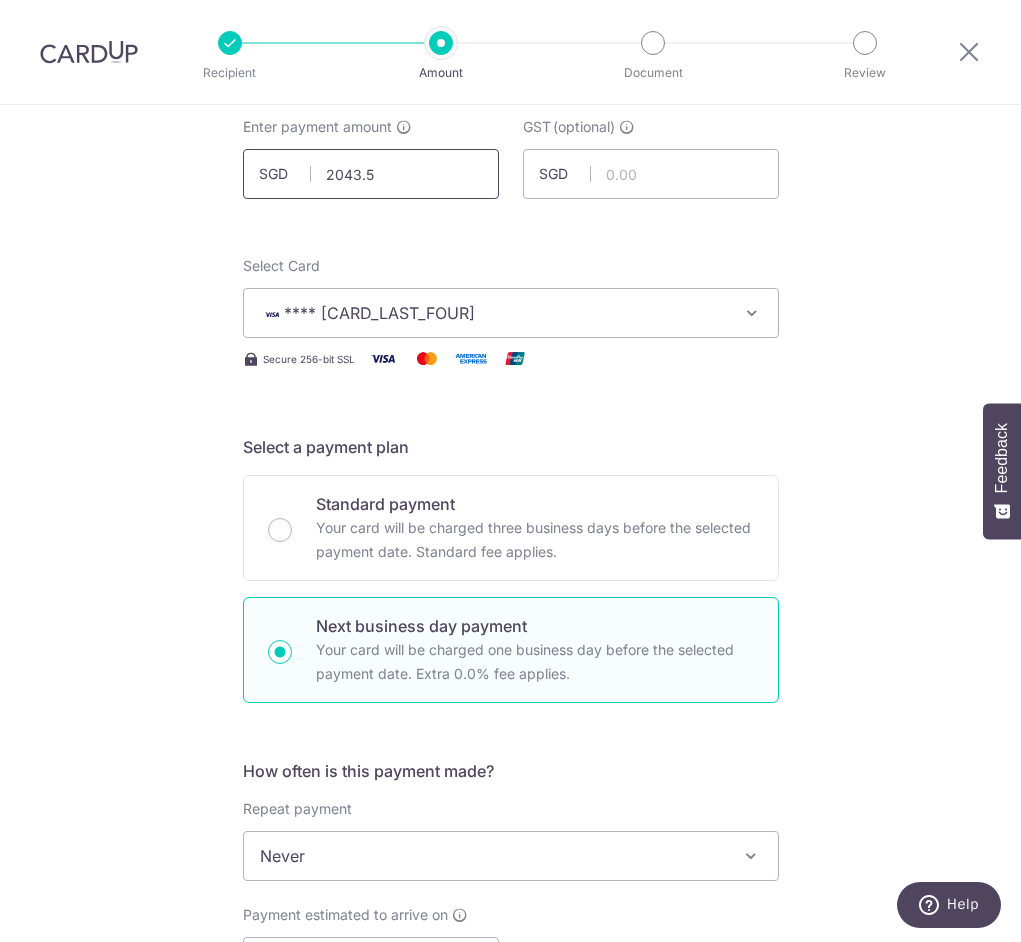 scroll, scrollTop: 153, scrollLeft: 0, axis: vertical 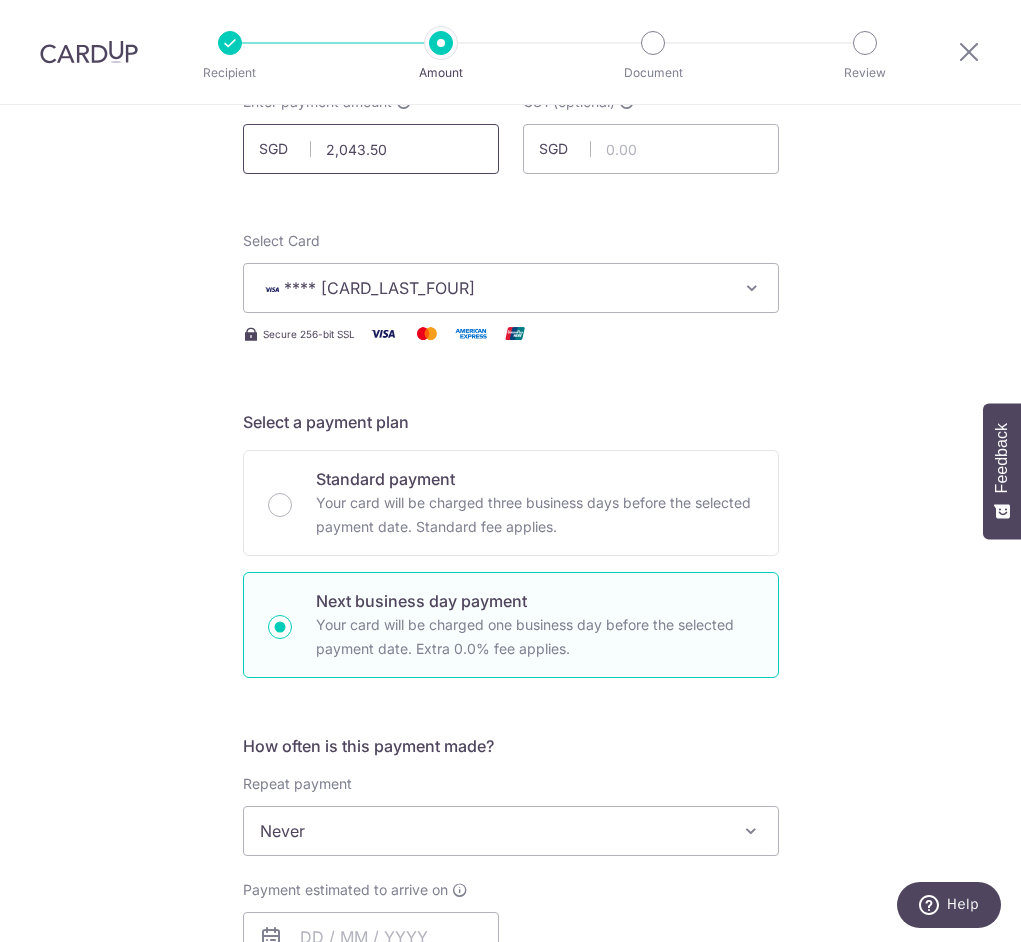 click on "2,043.50" at bounding box center (371, 149) 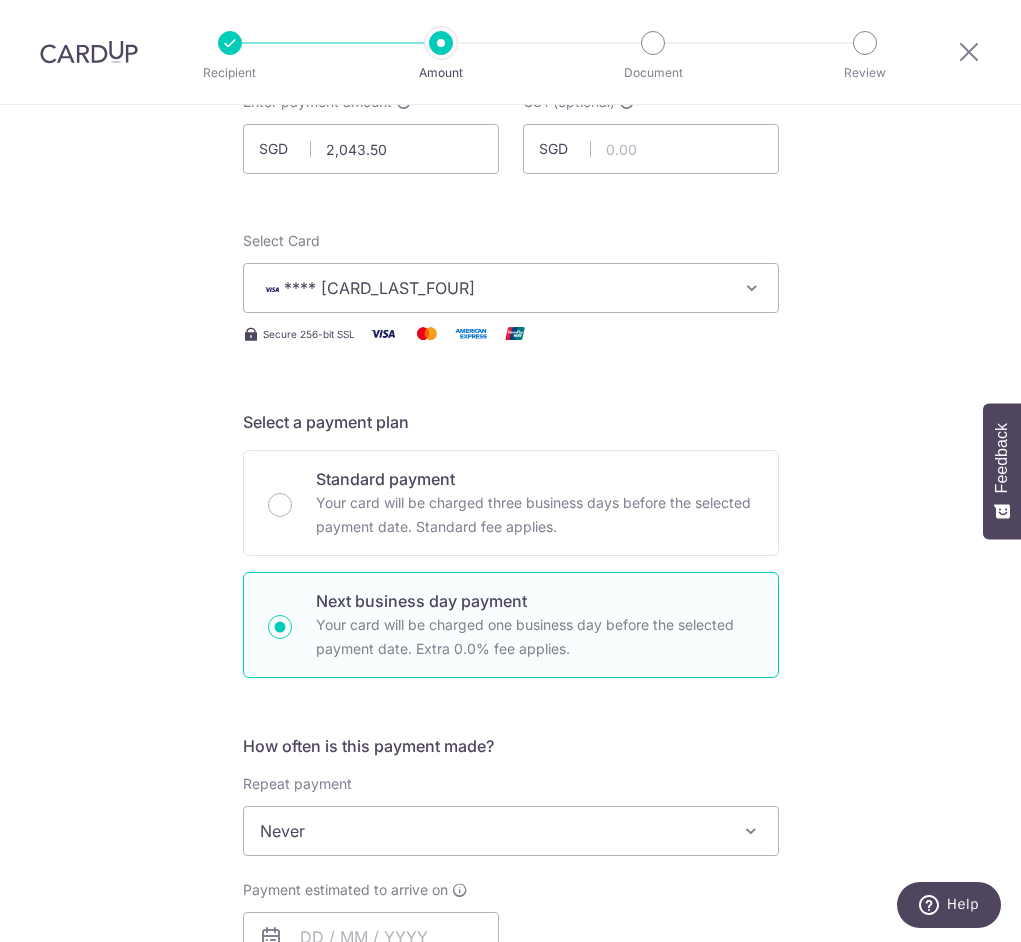 type on "2,043.50" 